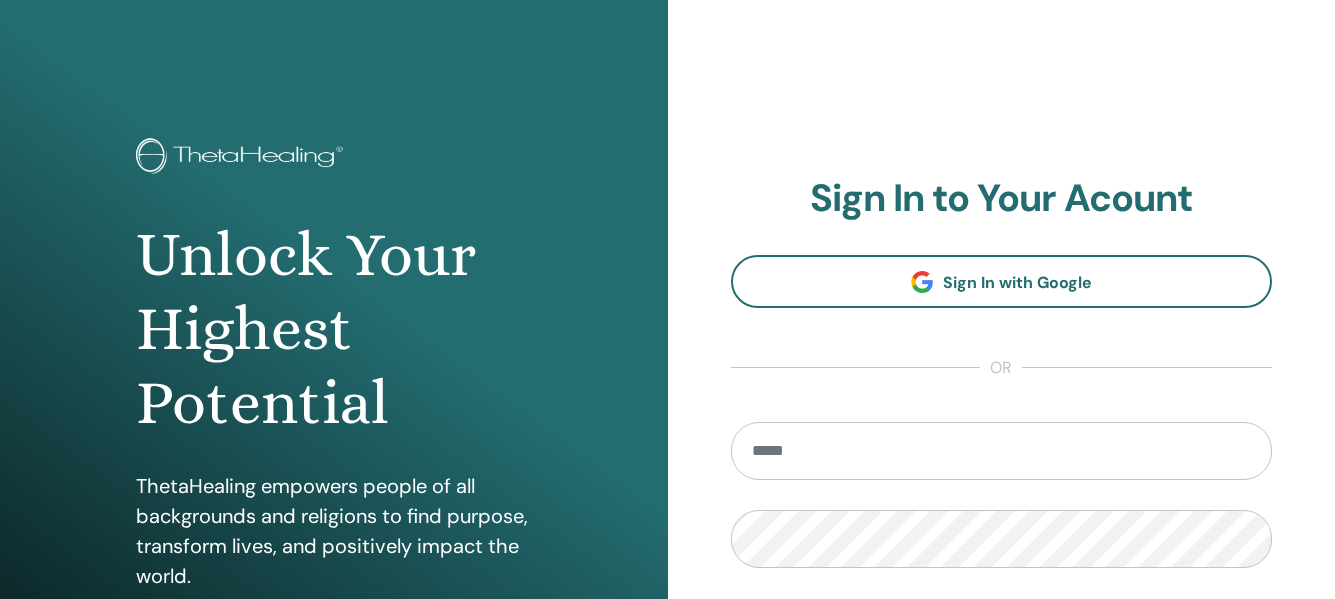 scroll, scrollTop: 0, scrollLeft: 0, axis: both 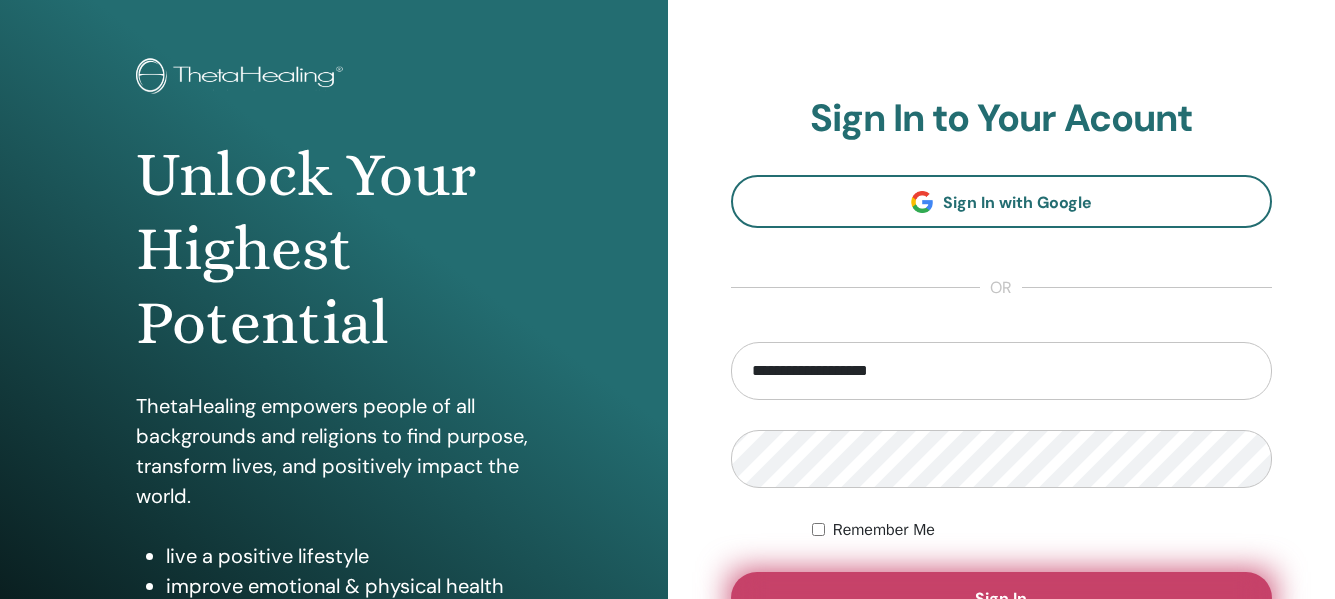 click on "Sign In" at bounding box center [1002, 598] 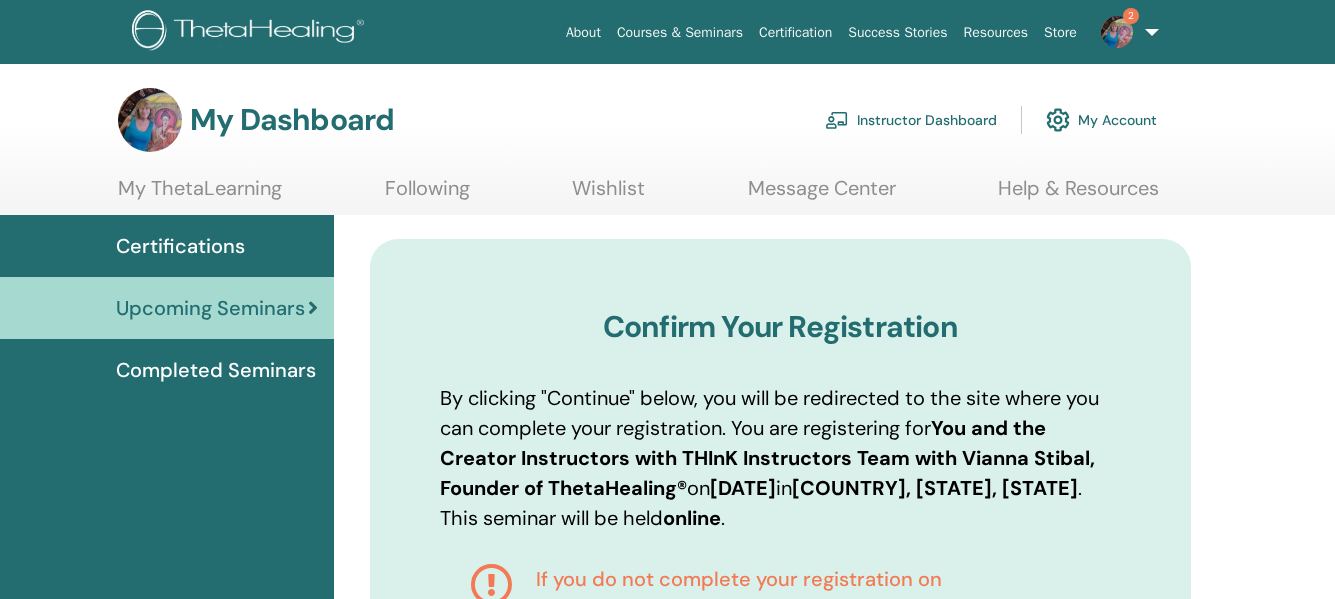 scroll, scrollTop: 0, scrollLeft: 0, axis: both 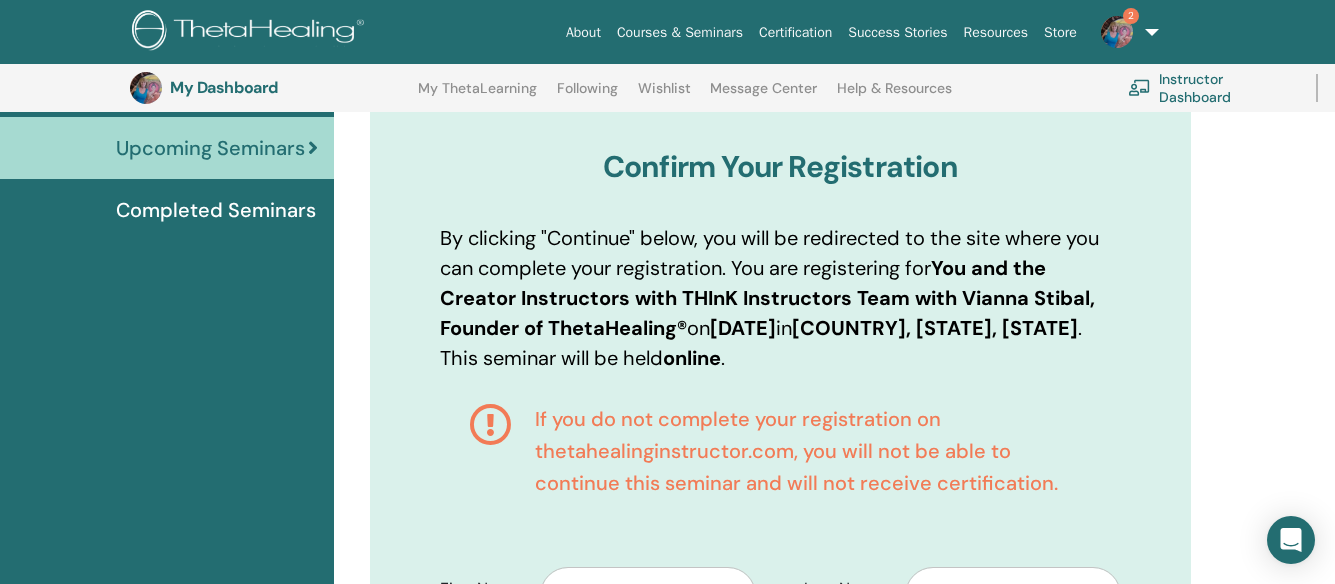 click on "About
Courses & Seminars
Certification
Success Stories
Resources
Store
2
MS MARINELLA STARACE My ThetaLearning My ThetaHealers My Seminars Wishlist Become a Practitioner Notifications 2 Messages My Theta Account Support Logout
My Dashboard
Following" at bounding box center [667, 84] 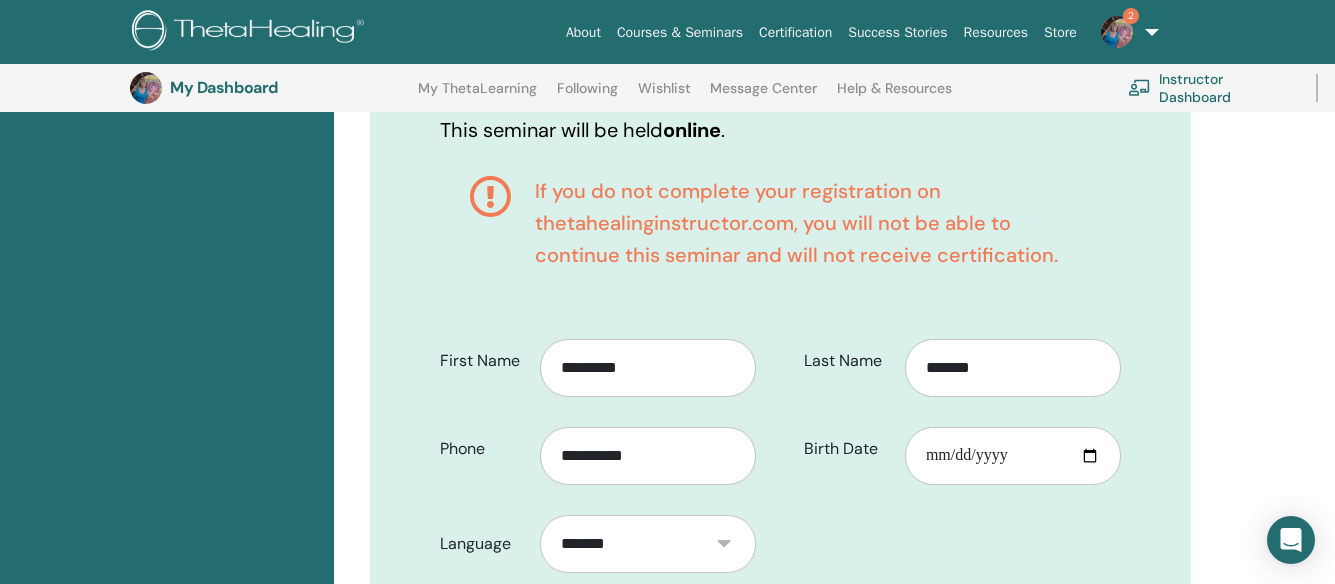 scroll, scrollTop: 462, scrollLeft: 0, axis: vertical 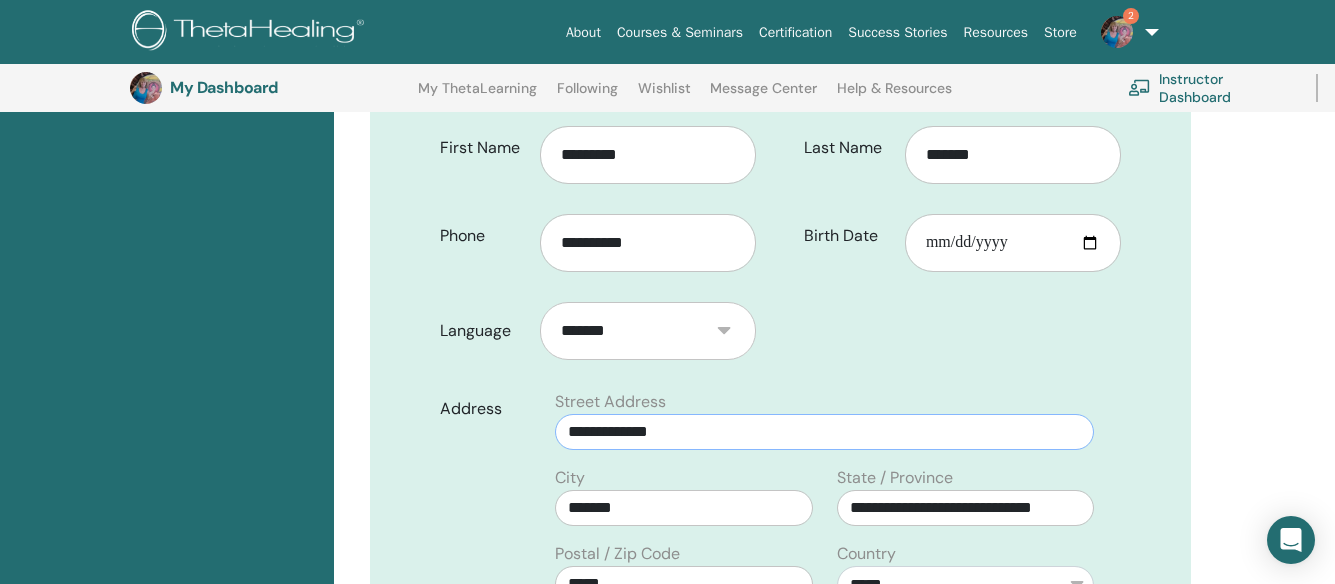 click on "**********" at bounding box center [824, 432] 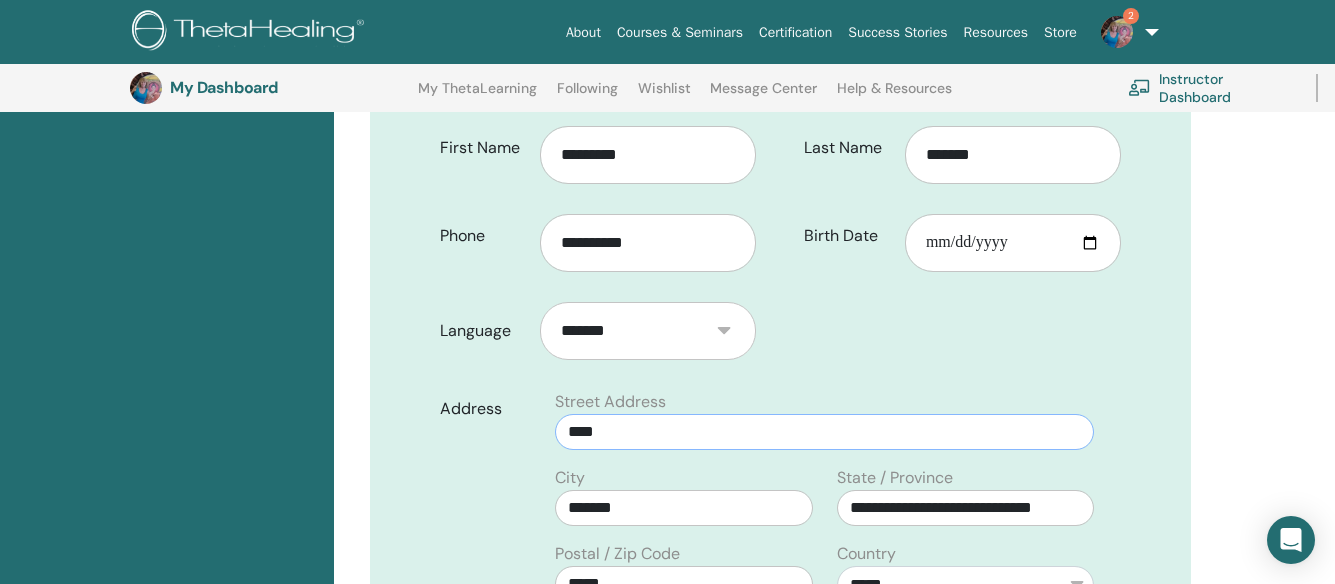 type on "**********" 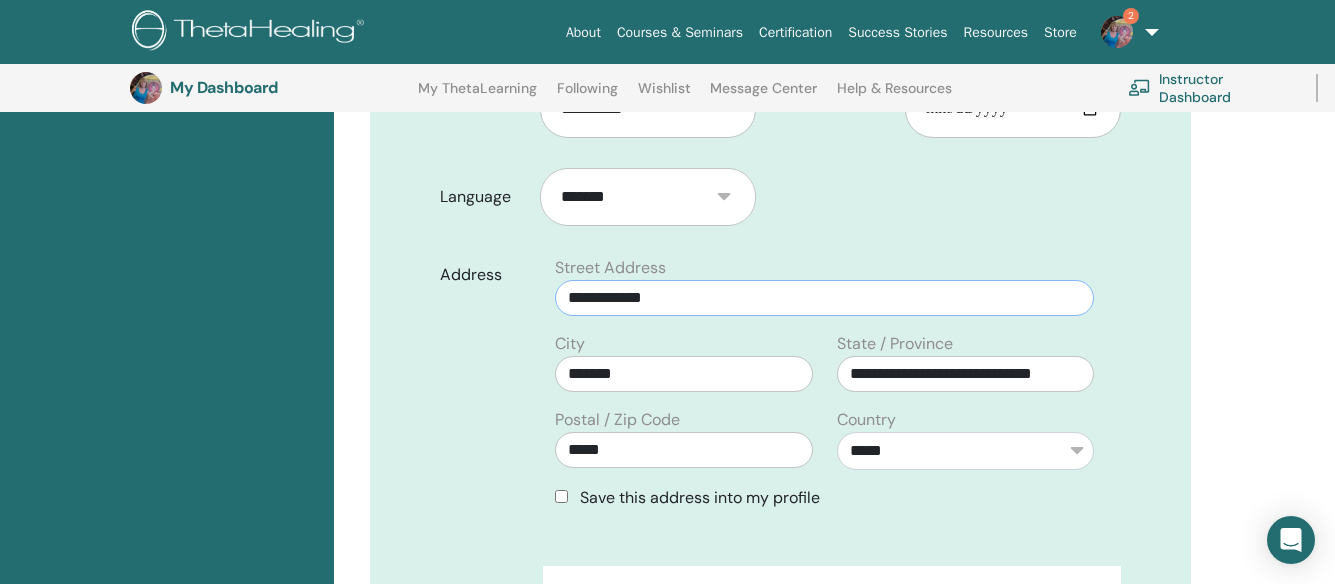 scroll, scrollTop: 850, scrollLeft: 0, axis: vertical 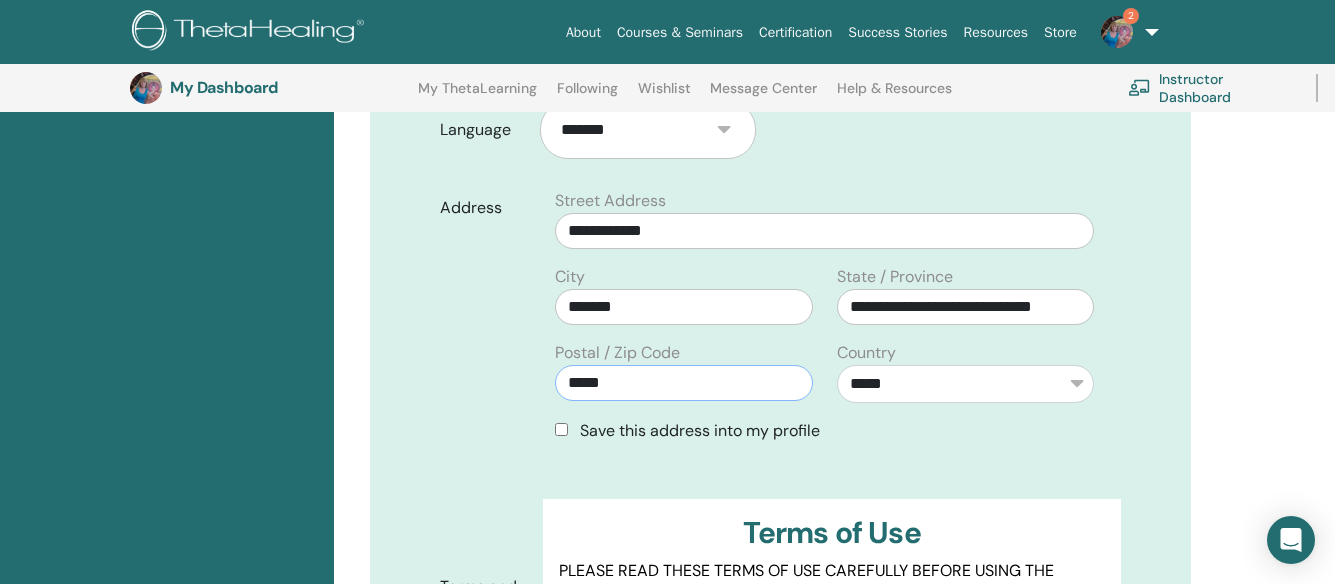click on "*****" at bounding box center (683, 383) 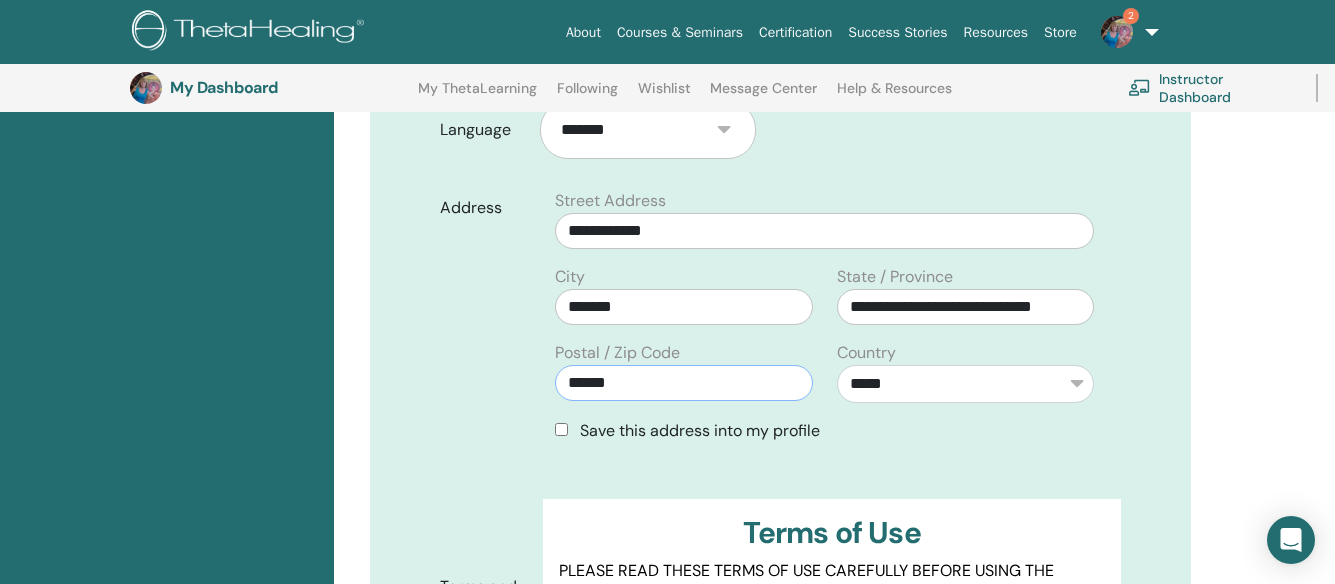 click on "******" at bounding box center (683, 383) 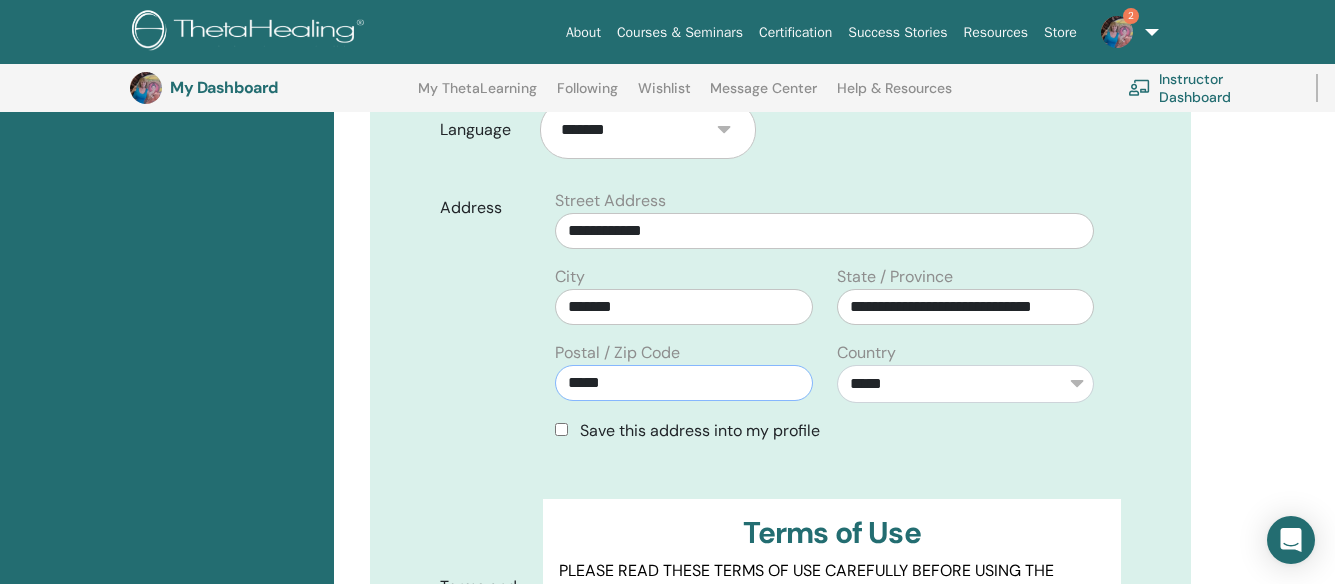type on "*****" 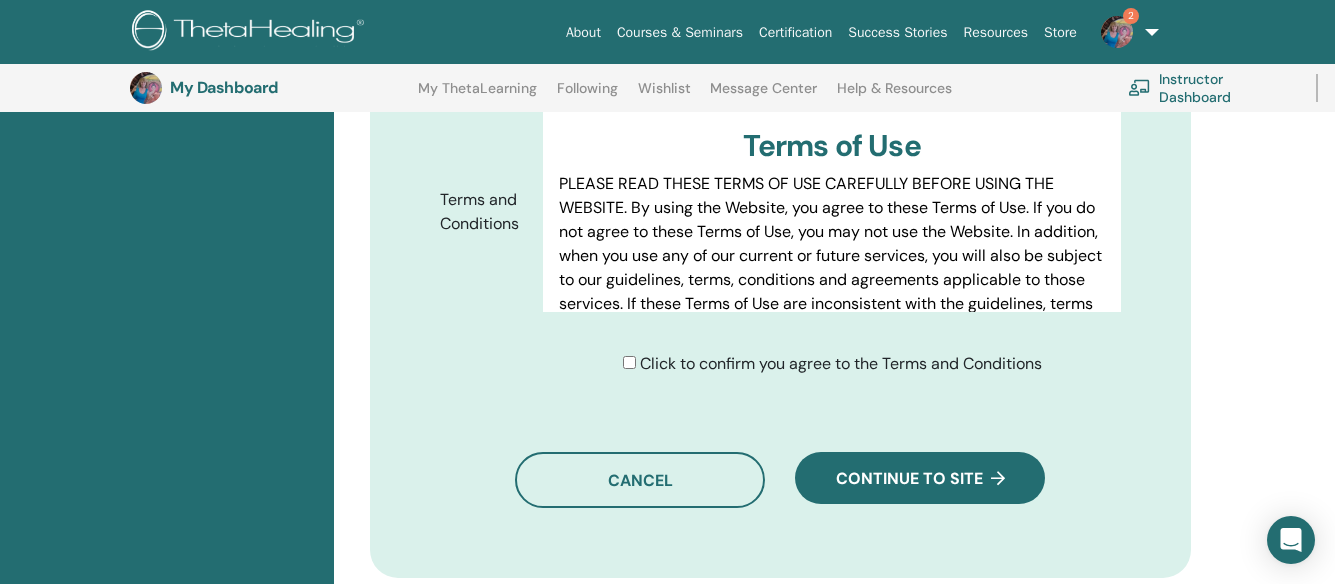 scroll, scrollTop: 1250, scrollLeft: 0, axis: vertical 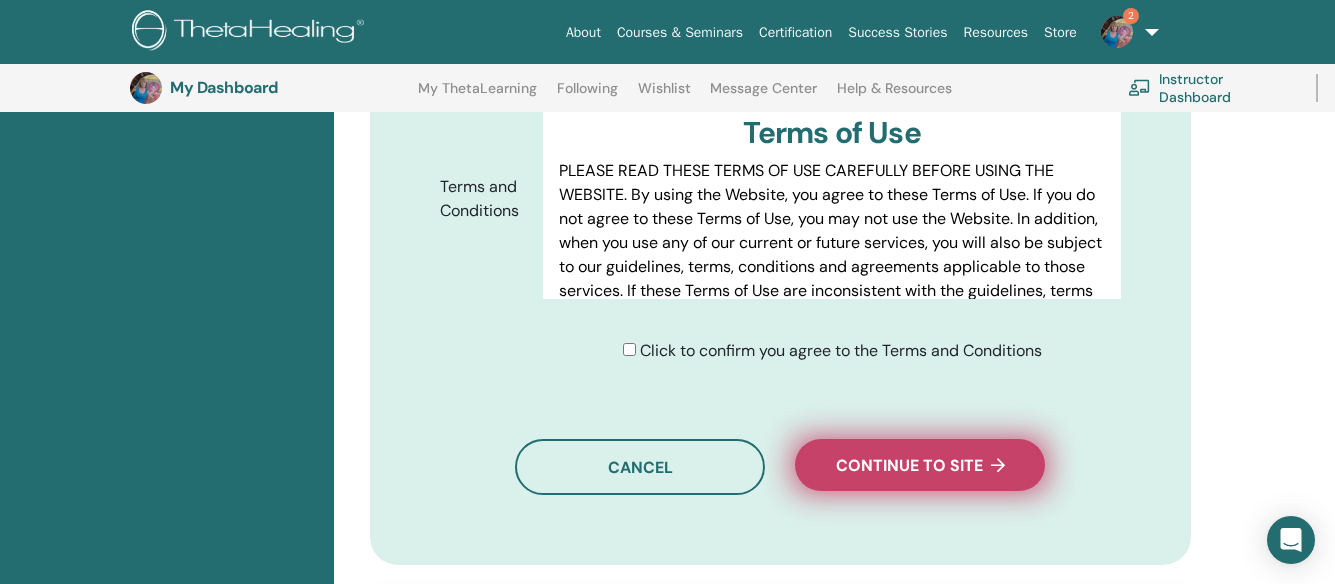 click on "Continue to site" at bounding box center (920, 465) 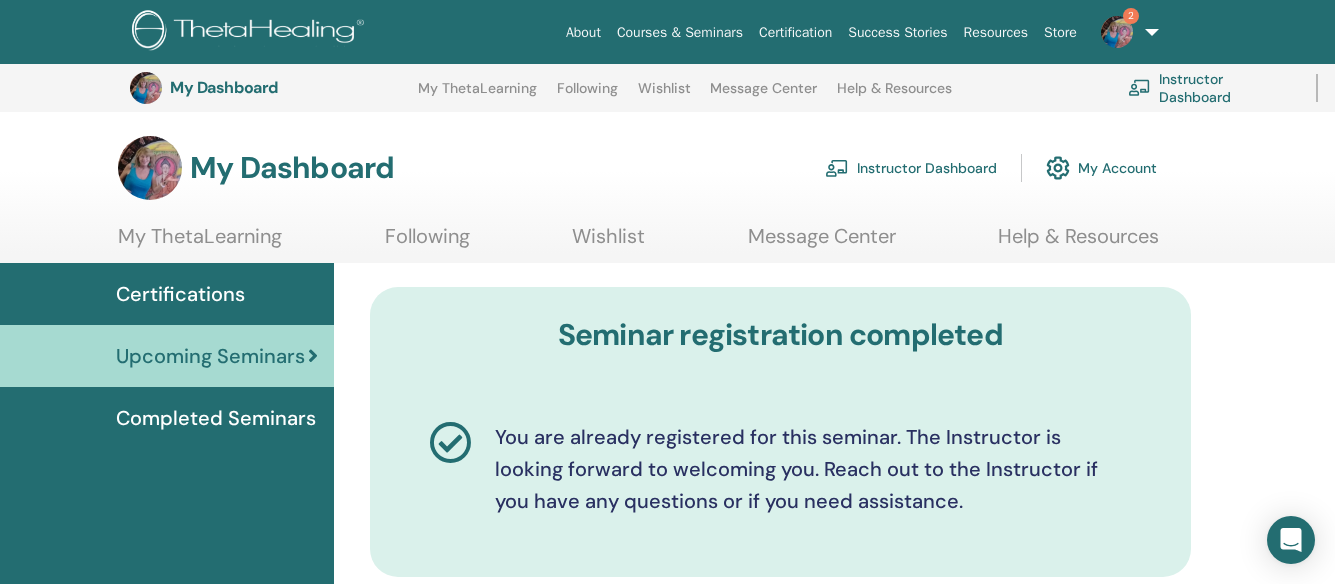 scroll, scrollTop: 714, scrollLeft: 0, axis: vertical 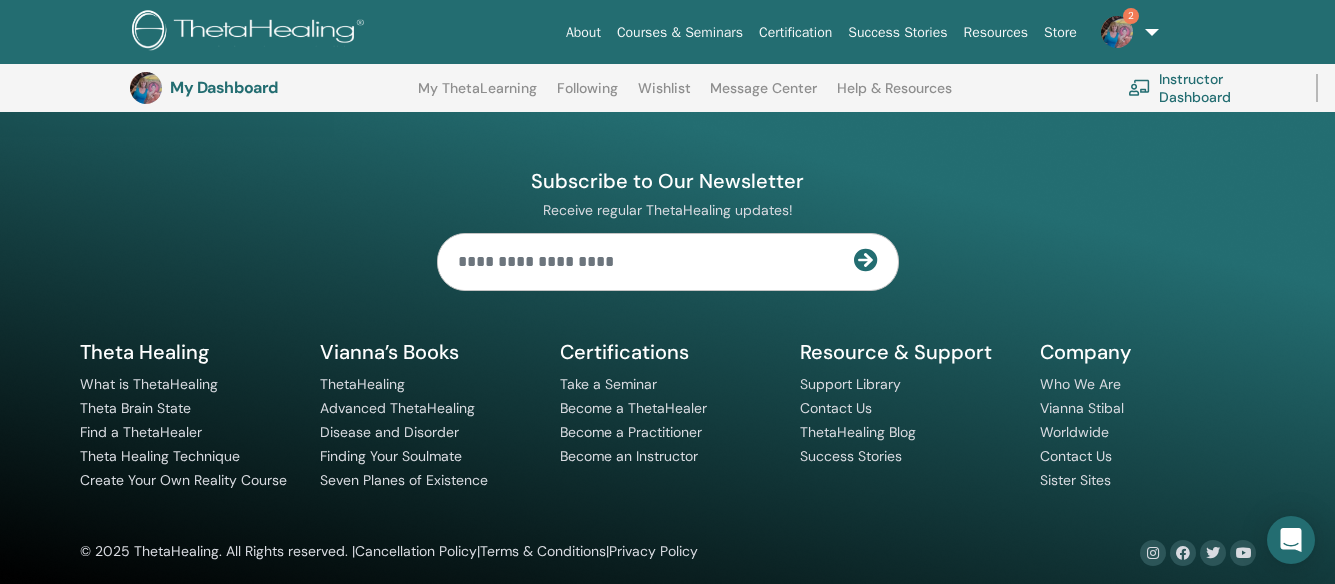 click on "My ThetaLearning" at bounding box center [477, 96] 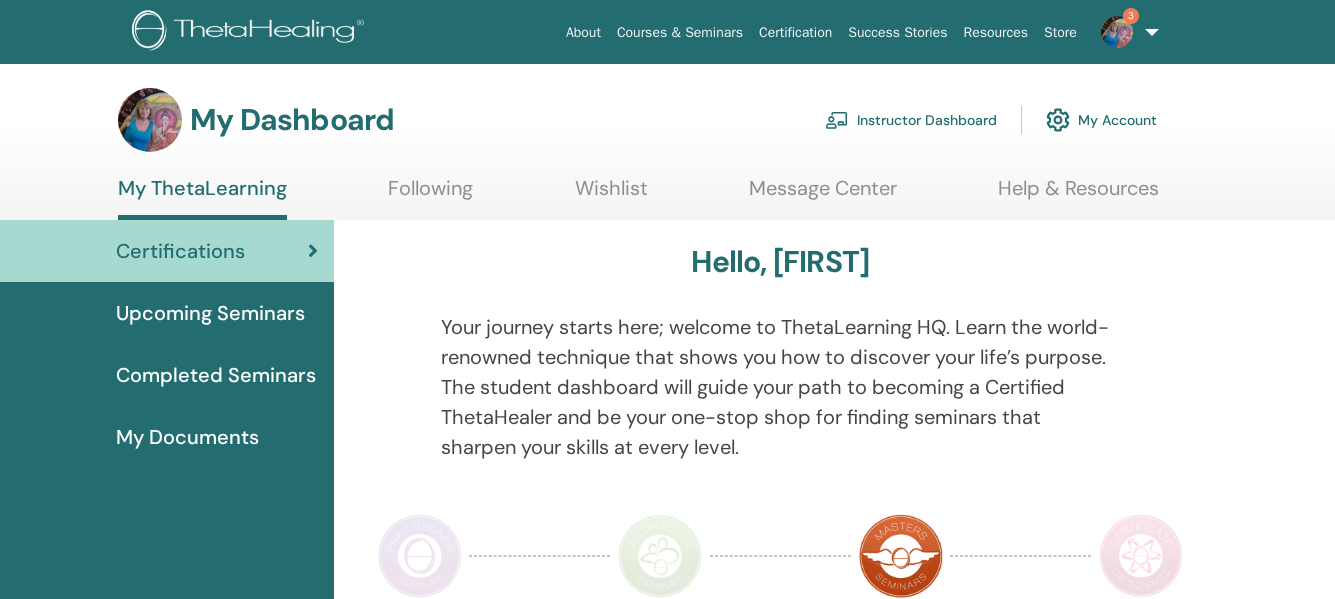 scroll, scrollTop: 0, scrollLeft: 0, axis: both 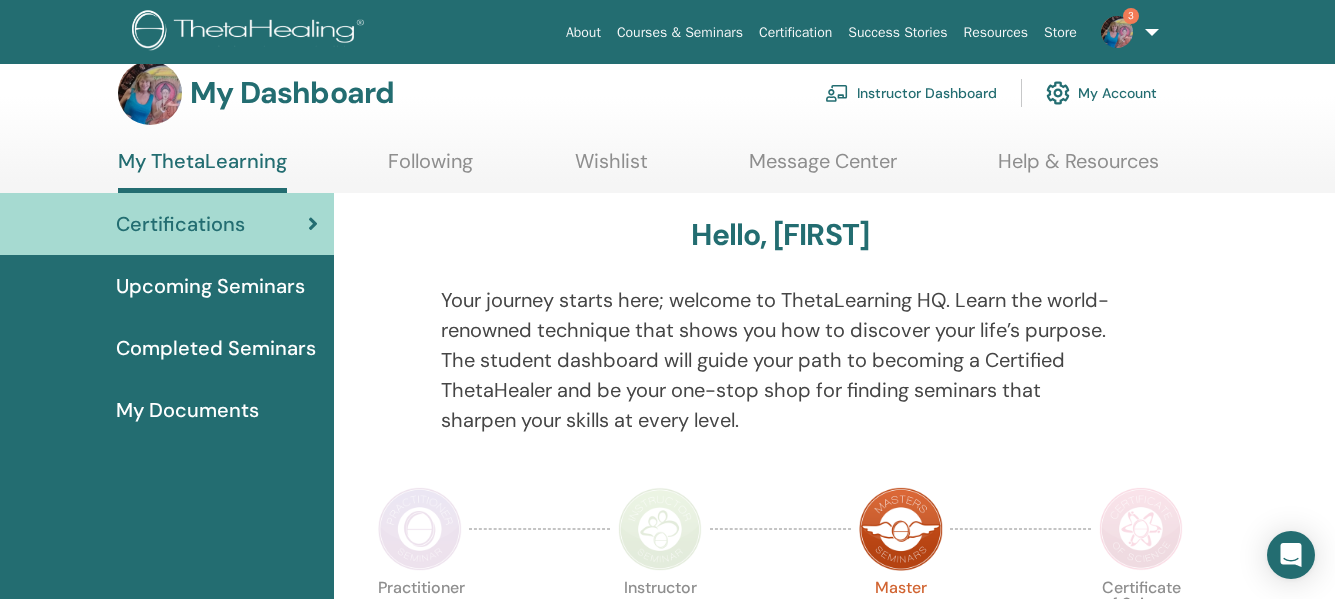 click on "Completed Seminars" at bounding box center [216, 348] 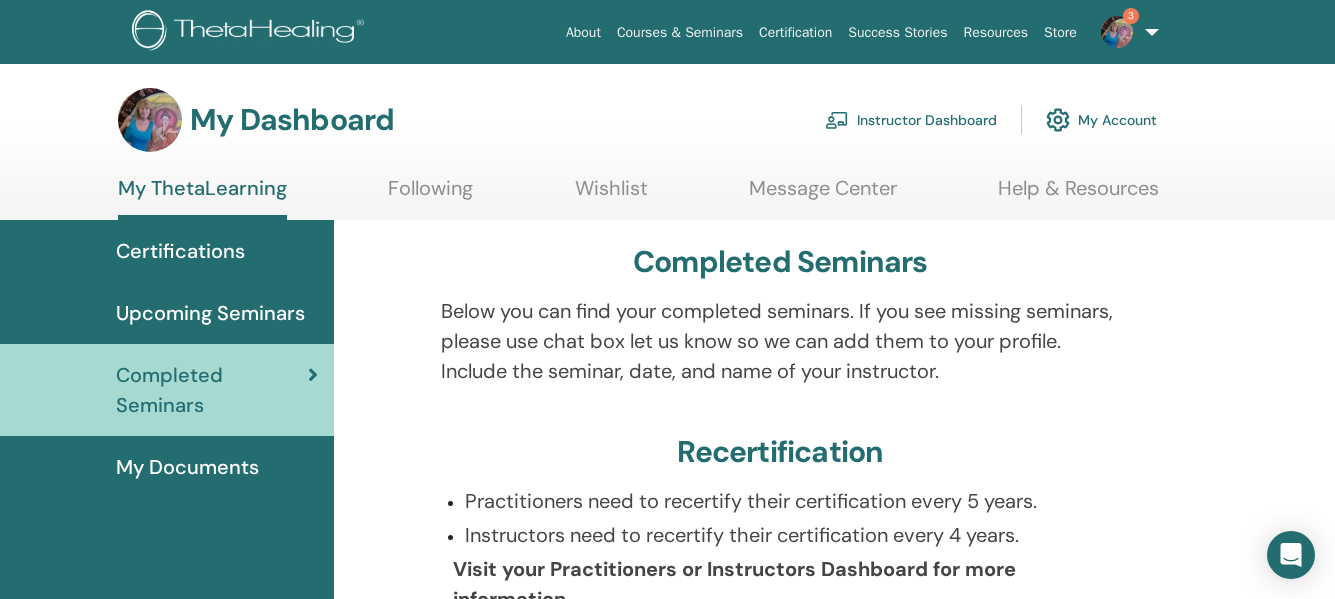 scroll, scrollTop: 0, scrollLeft: 0, axis: both 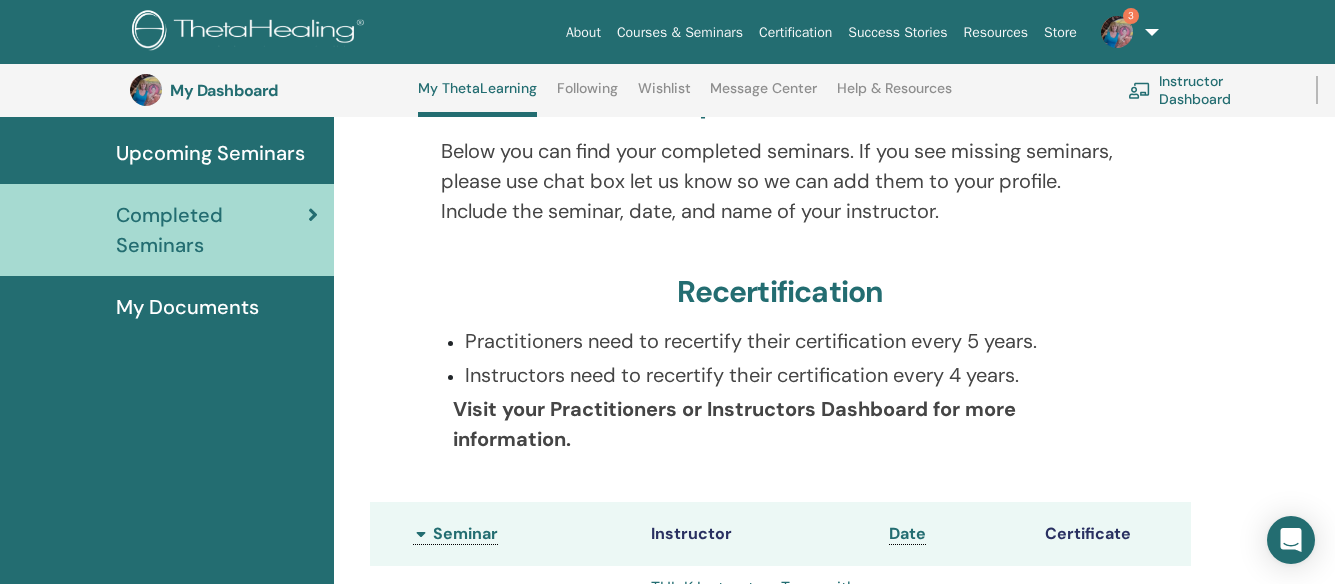 click on "About
Courses & Seminars
Certification
Success Stories
Resources
Store
3
[NAME] [LASTNAME] My ThetaLearning My ThetaHealers My Seminars Wishlist Become a Practitioner Notifications 3 Messages My Theta Account Support Logout
My Dashboard
Following" at bounding box center [667, 79] 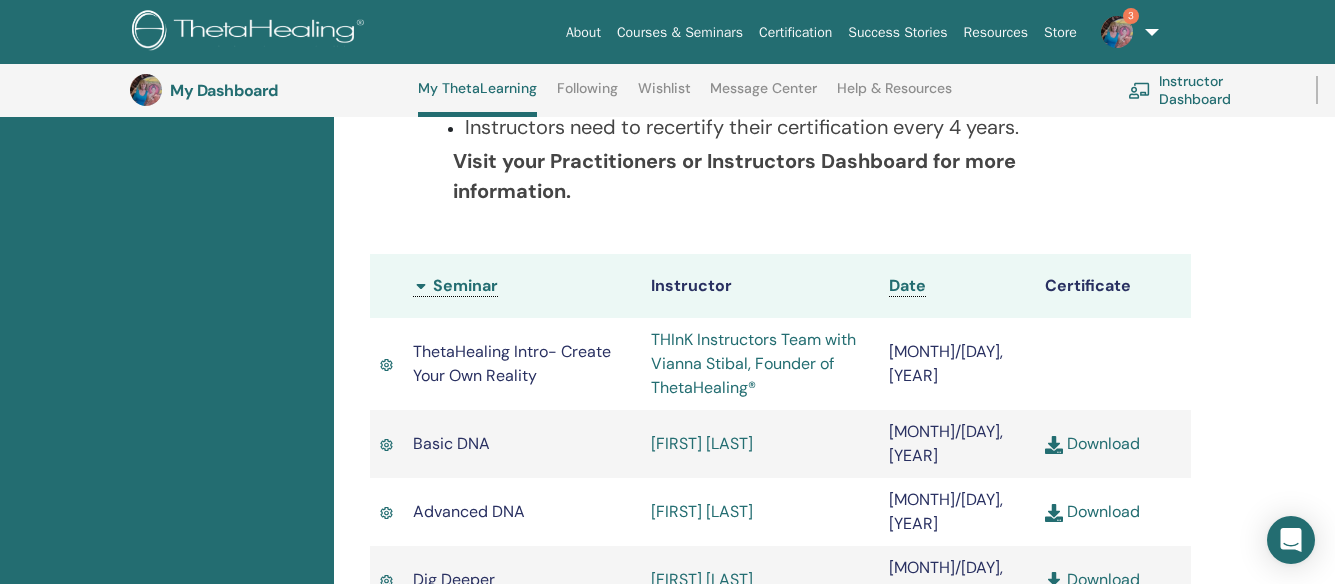 scroll, scrollTop: 480, scrollLeft: 0, axis: vertical 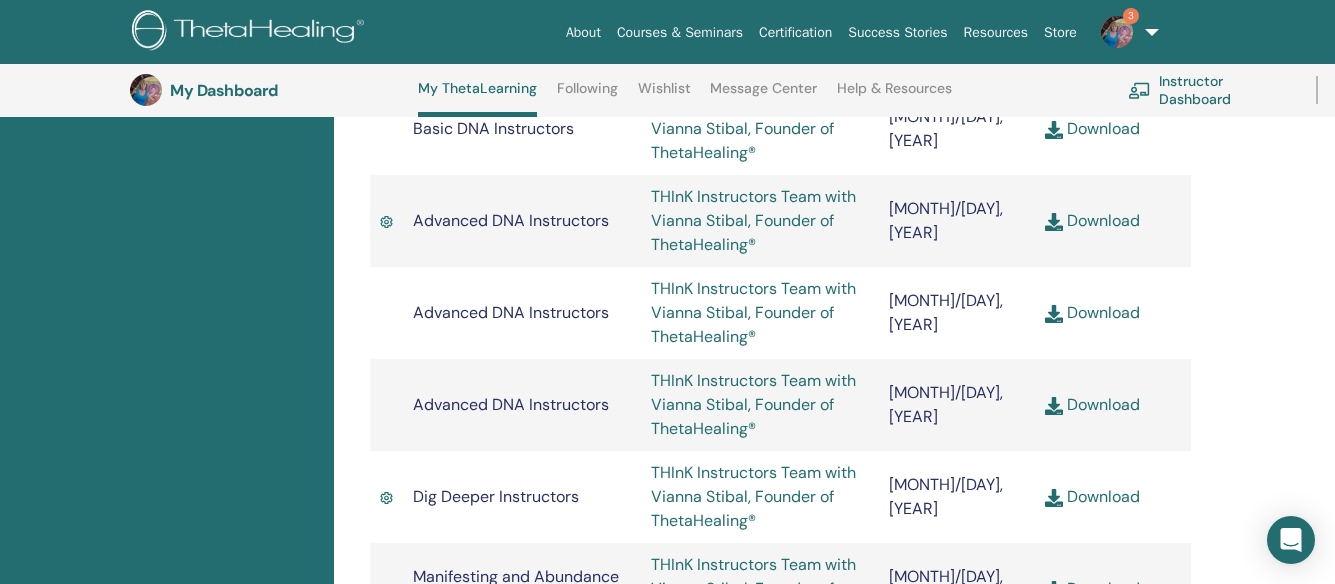 click at bounding box center (1054, 590) 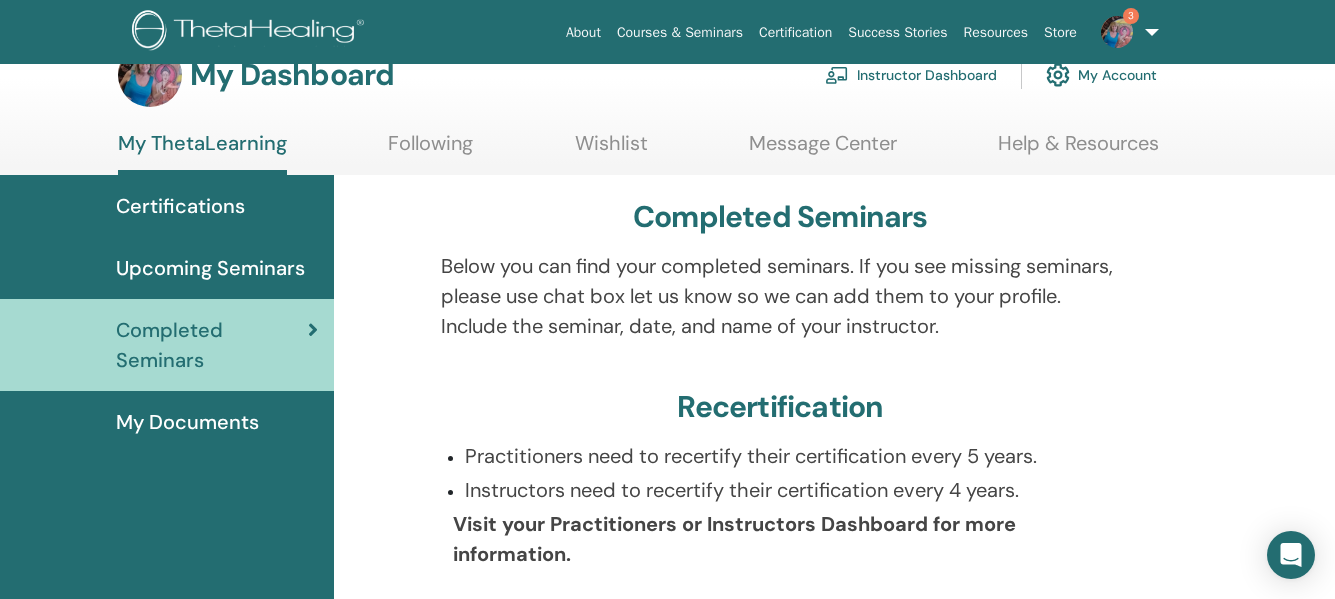 scroll, scrollTop: 0, scrollLeft: 0, axis: both 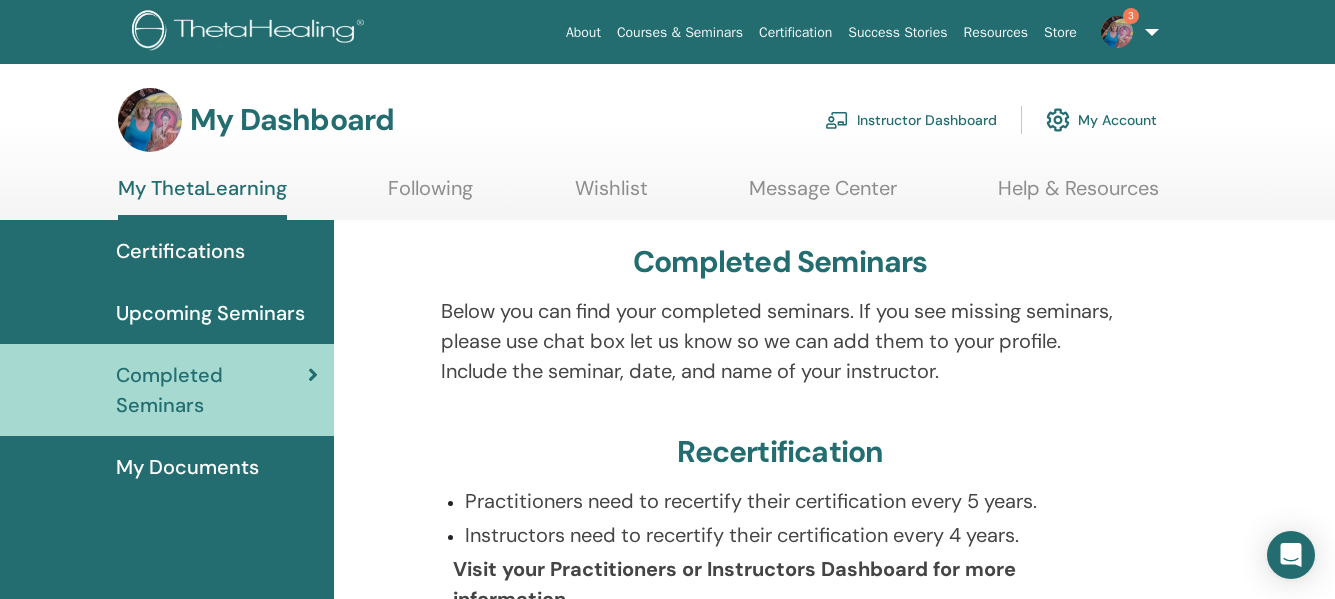 click at bounding box center [1117, 32] 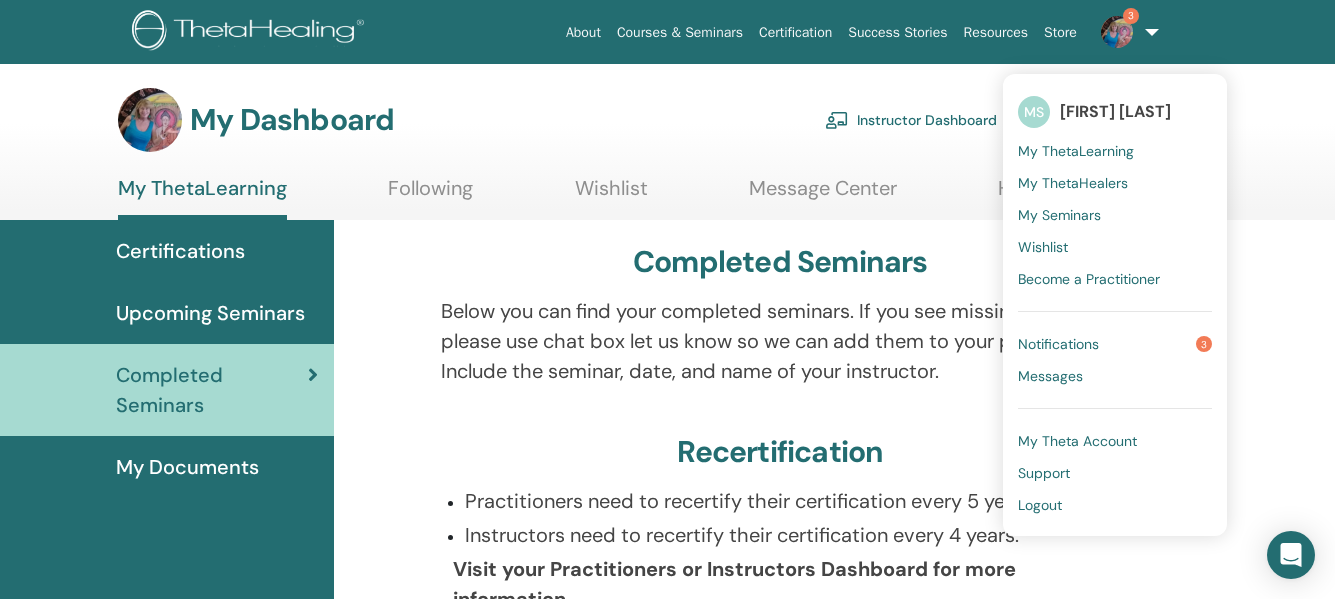 click on "My ThetaLearning" at bounding box center (1076, 151) 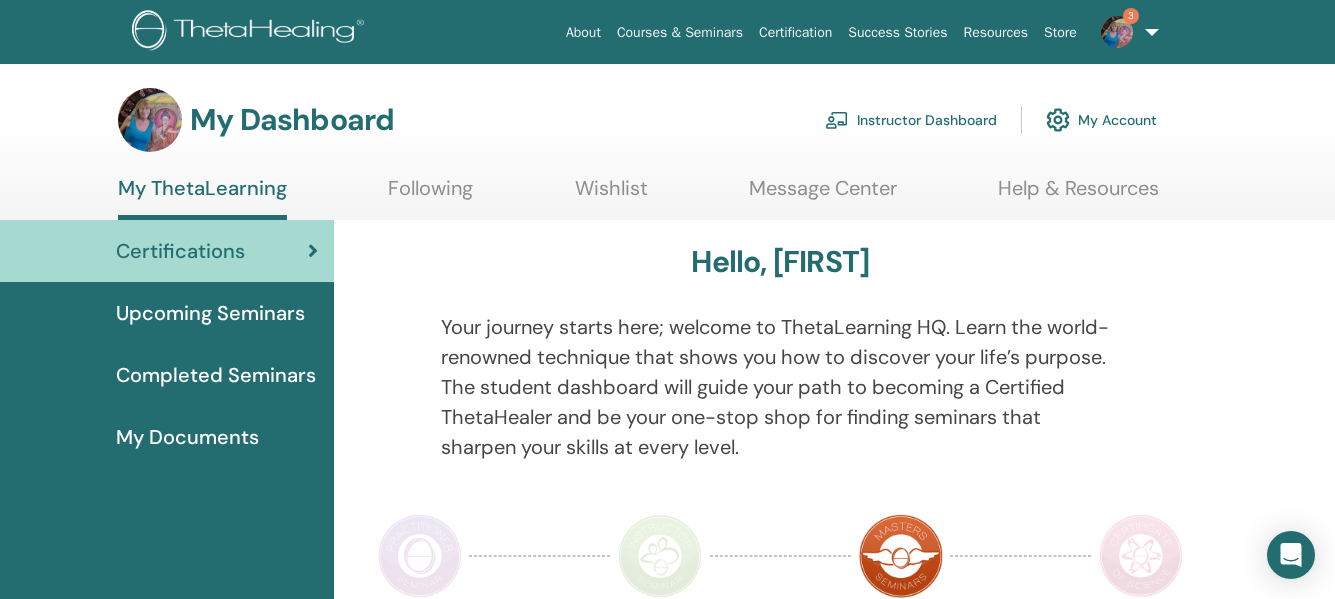 scroll, scrollTop: 0, scrollLeft: 0, axis: both 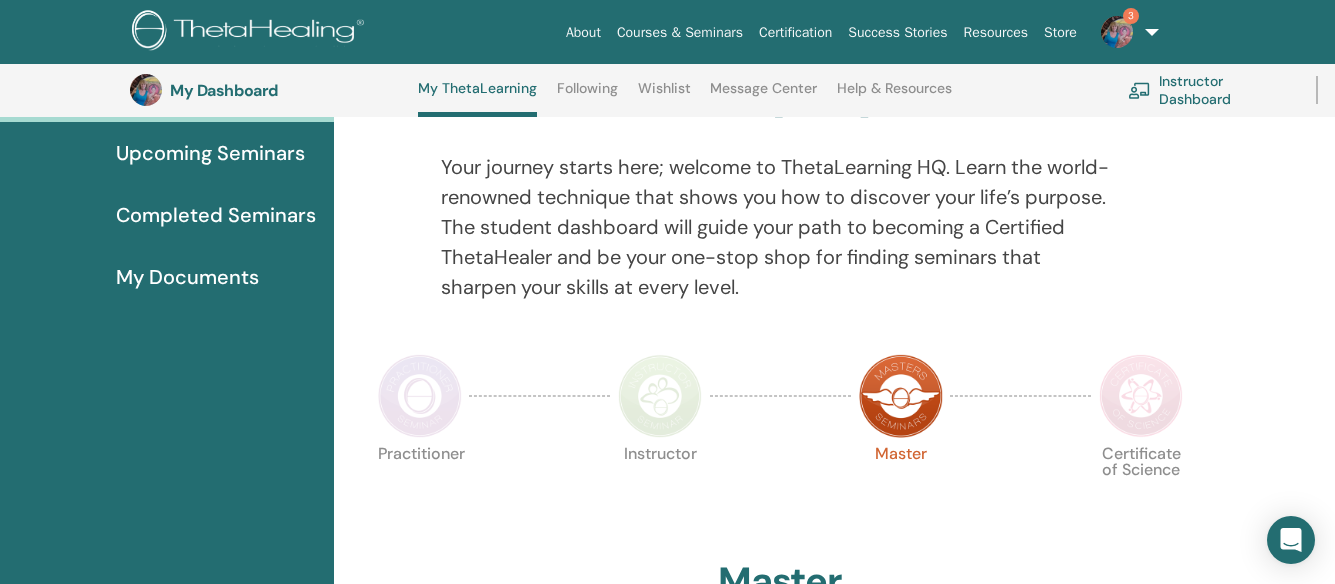 click on "About
Courses & Seminars
Certification
Success Stories
Resources
Store
3
[NAME] [LASTNAME] My ThetaLearning My ThetaHealers My Seminars Wishlist Become a Practitioner Notifications 3 Messages My Theta Account Support Logout
My Dashboard
Following" at bounding box center (667, 79) 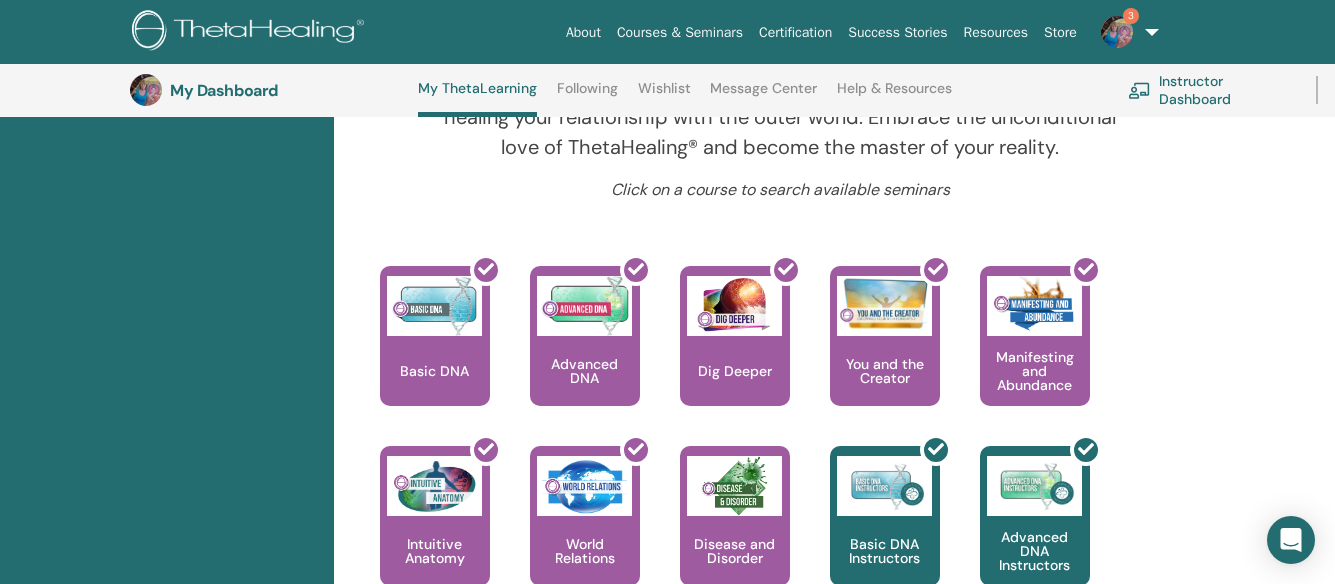 scroll, scrollTop: 761, scrollLeft: 0, axis: vertical 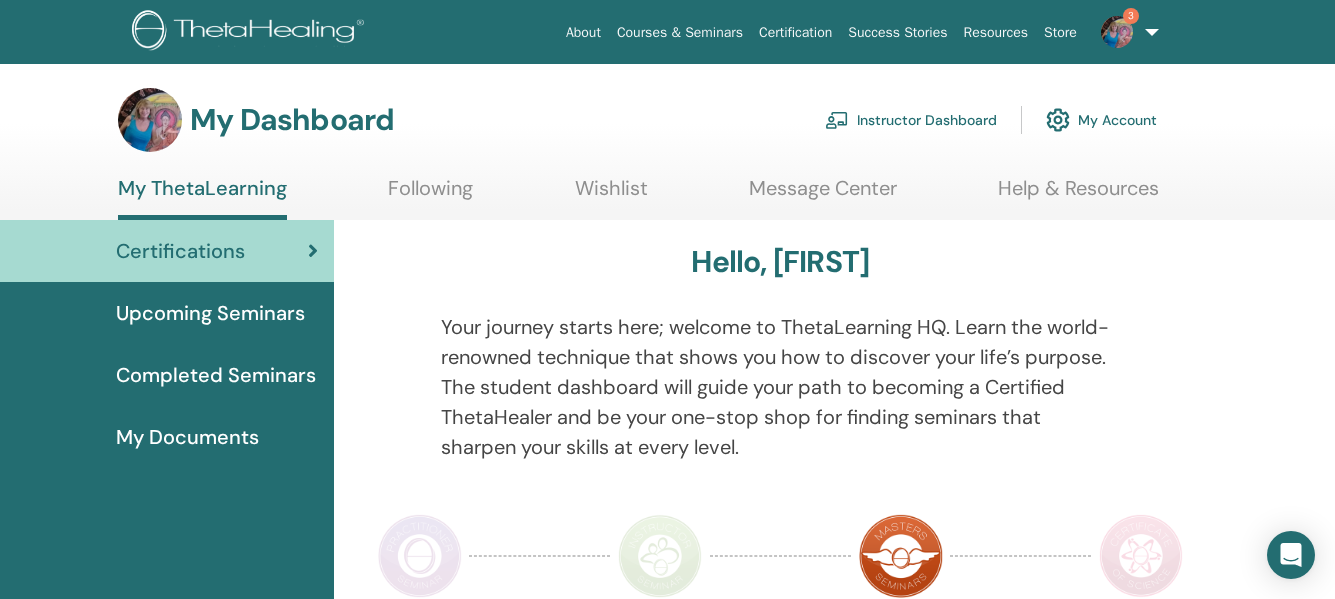 click on "Courses & Seminars" at bounding box center [680, 32] 